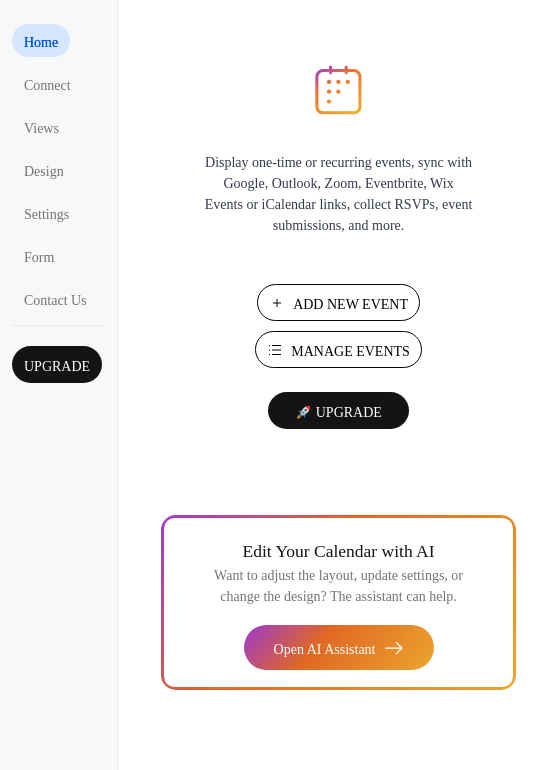 scroll, scrollTop: 0, scrollLeft: 0, axis: both 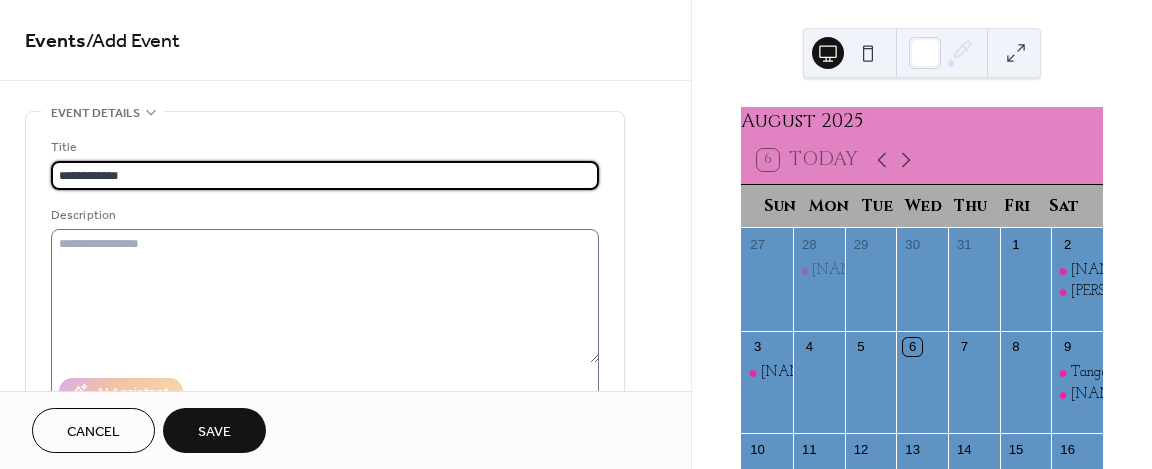 type on "**********" 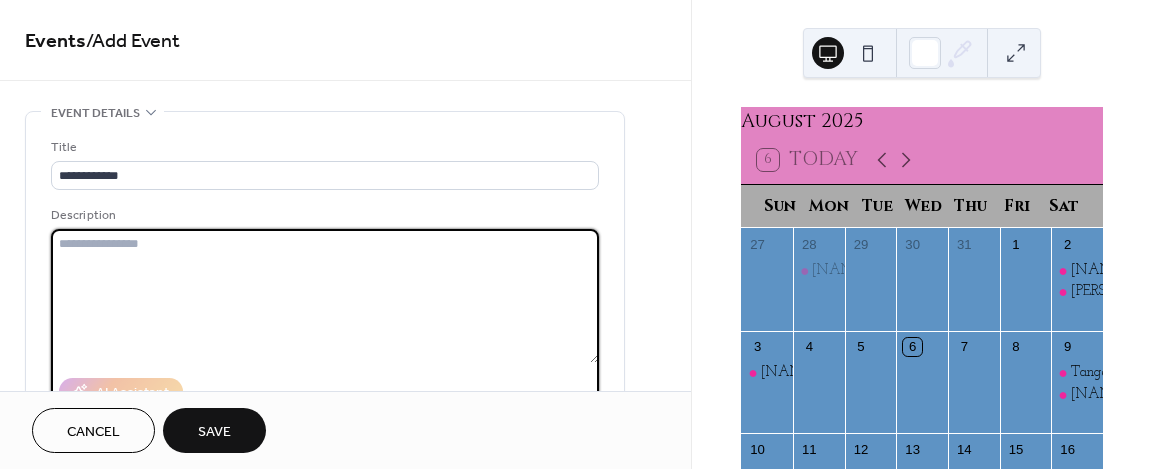 click at bounding box center [325, 296] 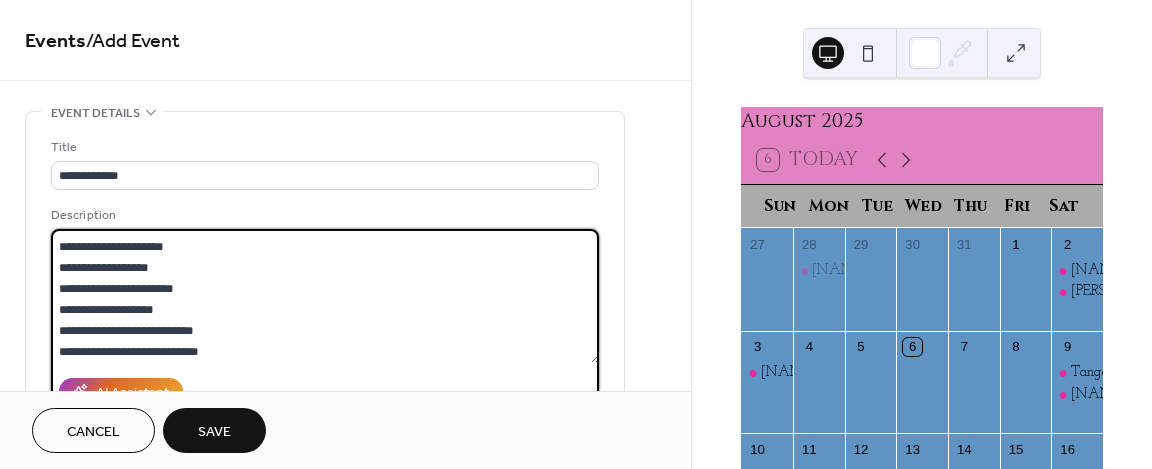 scroll, scrollTop: 0, scrollLeft: 0, axis: both 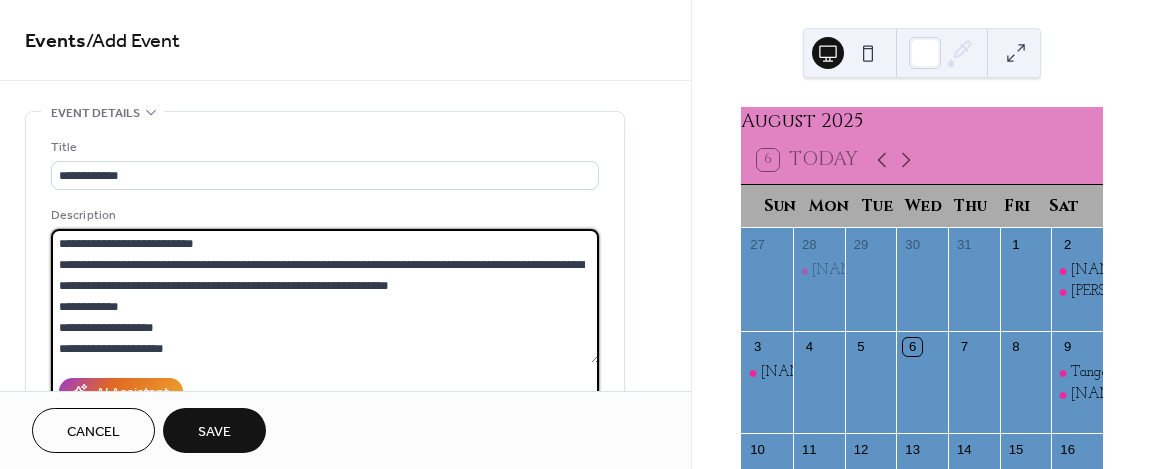 click on "**********" at bounding box center (325, 296) 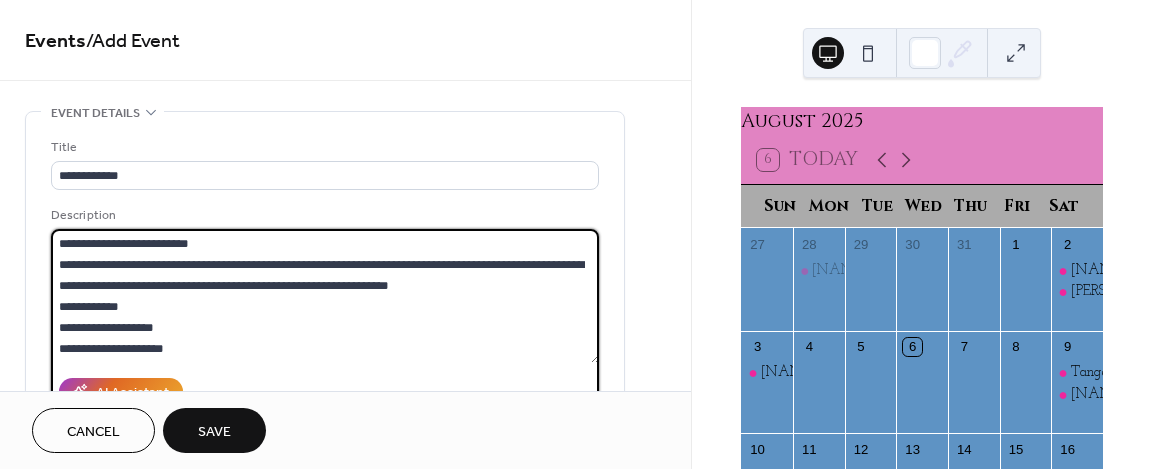 click on "**********" at bounding box center (325, 296) 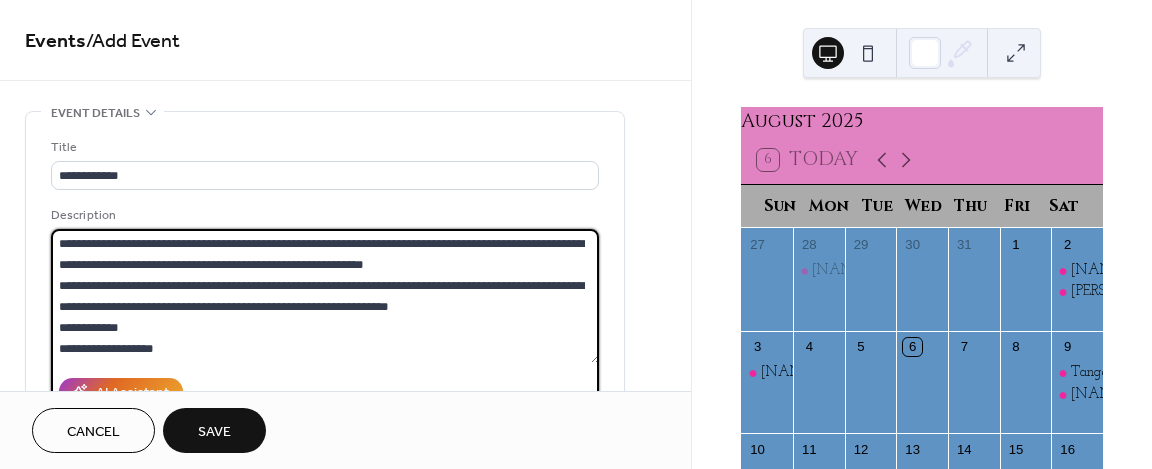 click on "**********" at bounding box center (325, 296) 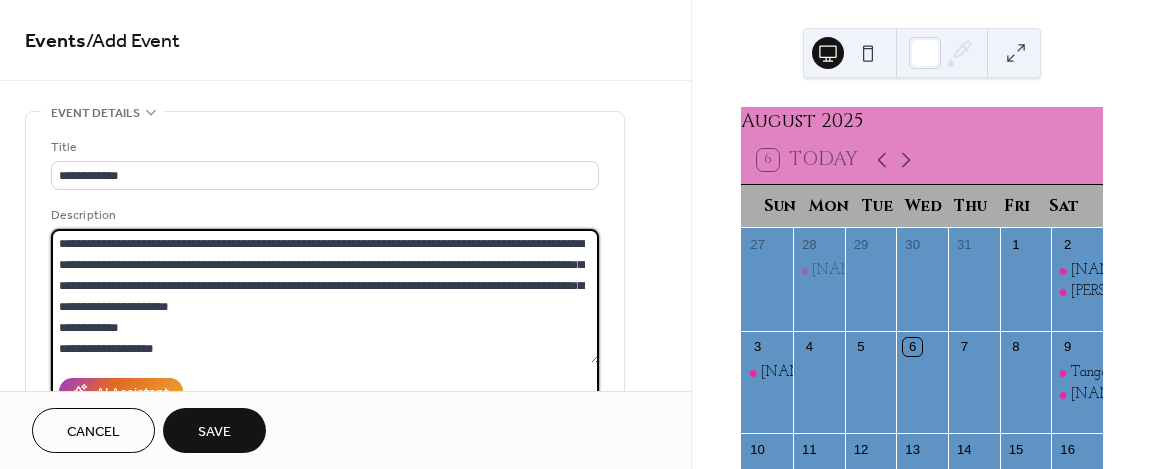 click on "**********" at bounding box center [325, 296] 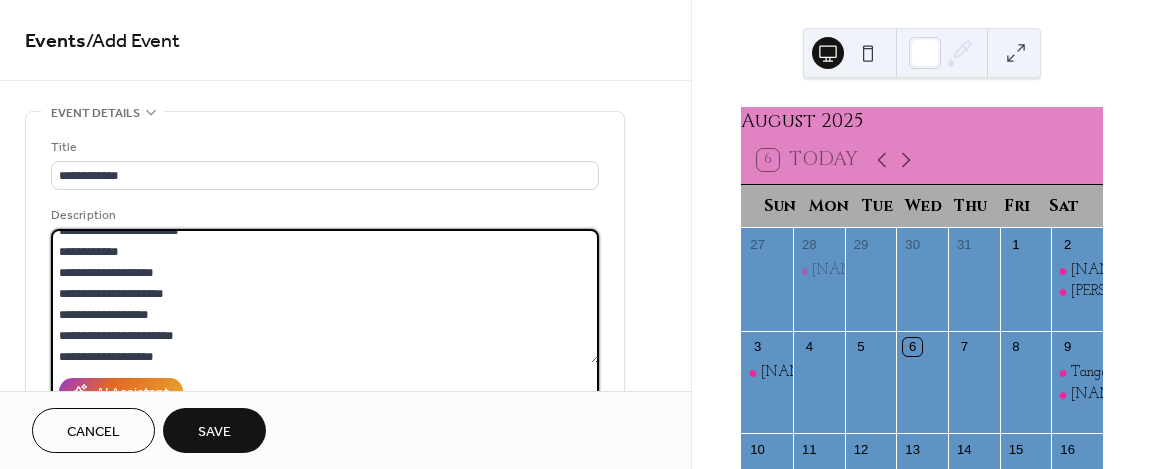 scroll, scrollTop: 82, scrollLeft: 0, axis: vertical 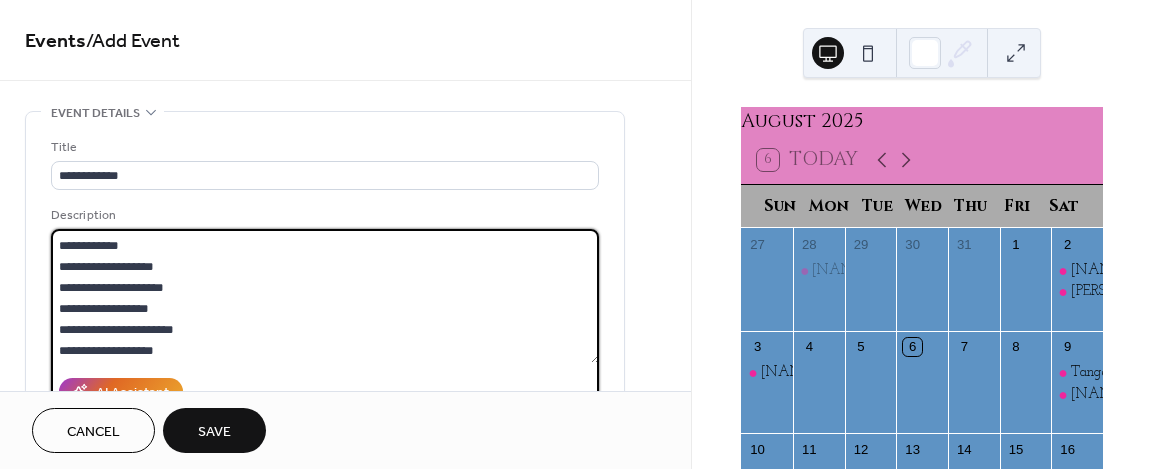 drag, startPoint x: 171, startPoint y: 303, endPoint x: 41, endPoint y: 265, distance: 135.44002 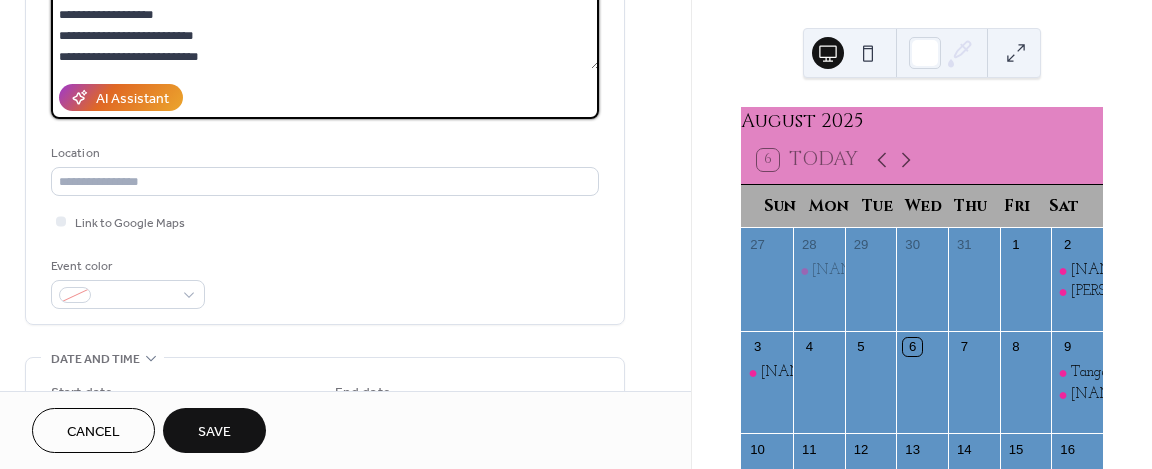 scroll, scrollTop: 297, scrollLeft: 0, axis: vertical 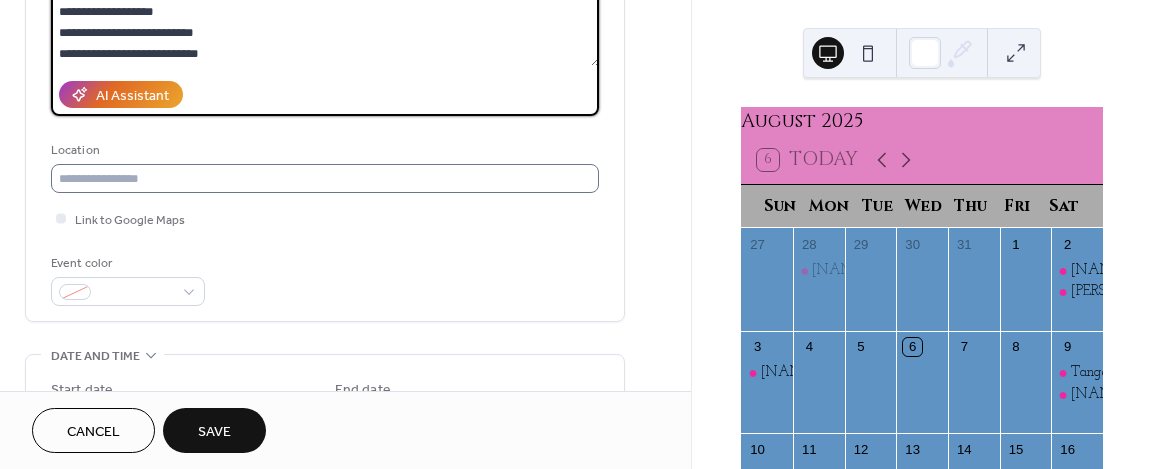 type on "**********" 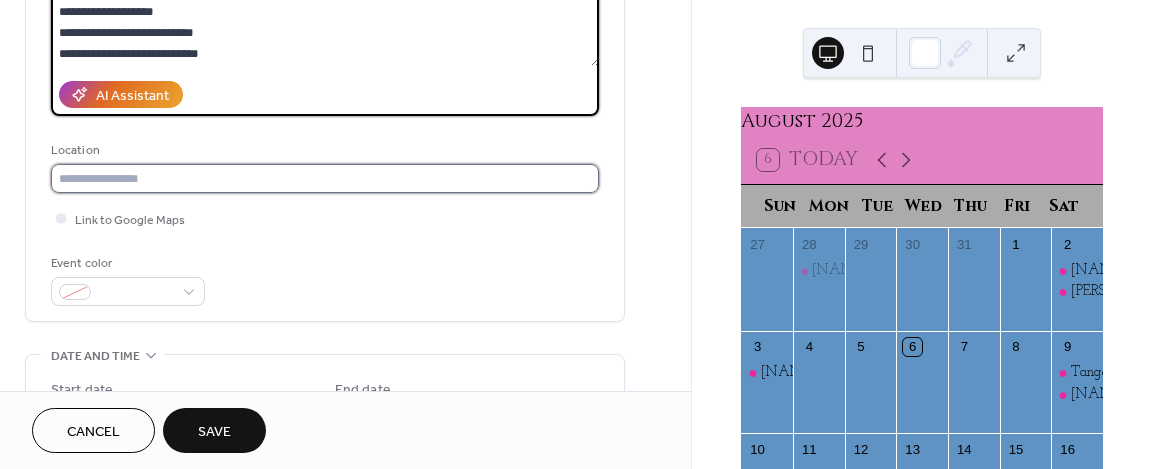 click at bounding box center (325, 178) 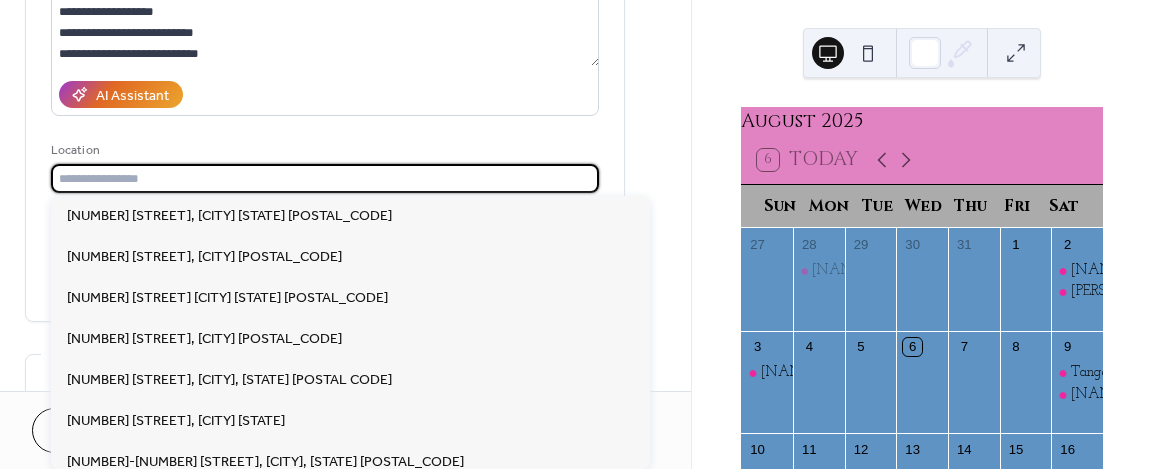 paste on "**********" 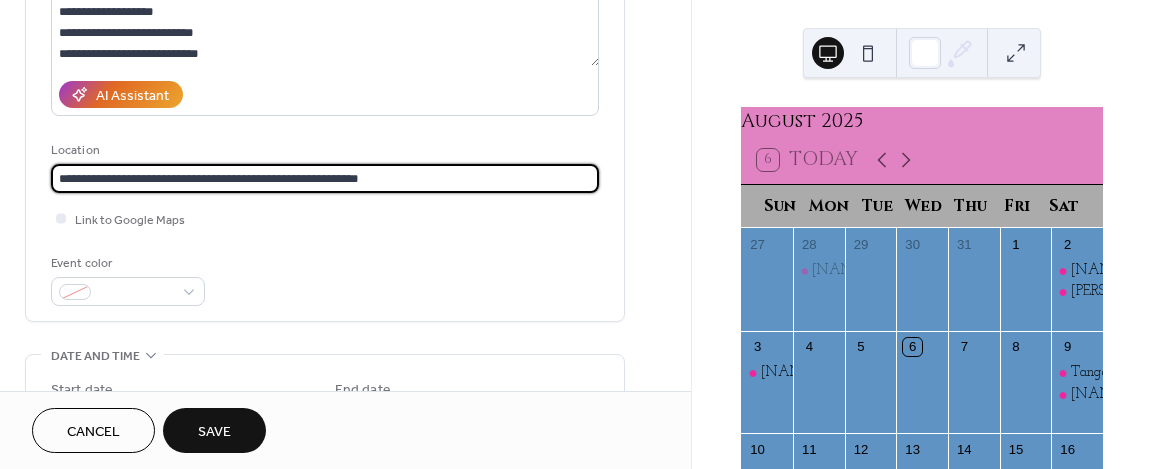 type on "**********" 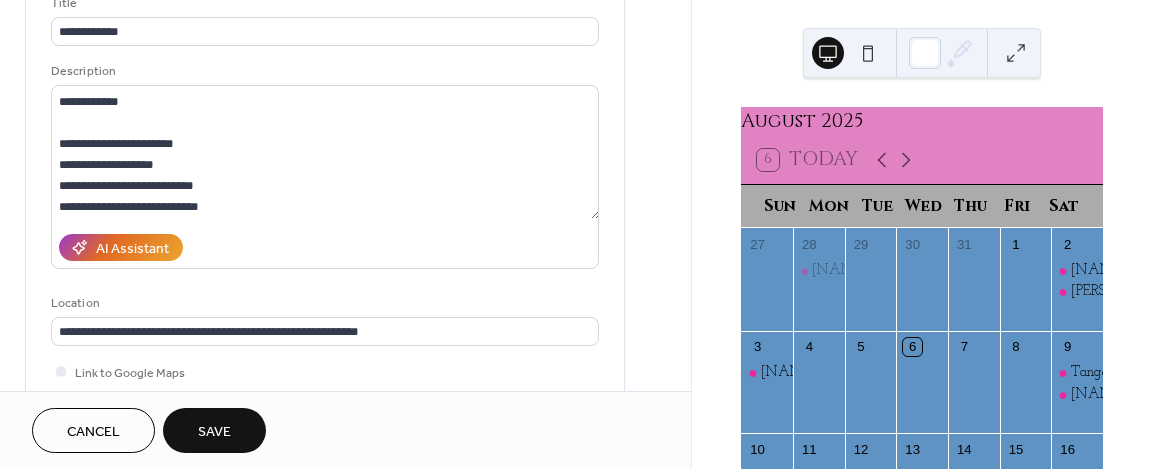 scroll, scrollTop: 137, scrollLeft: 0, axis: vertical 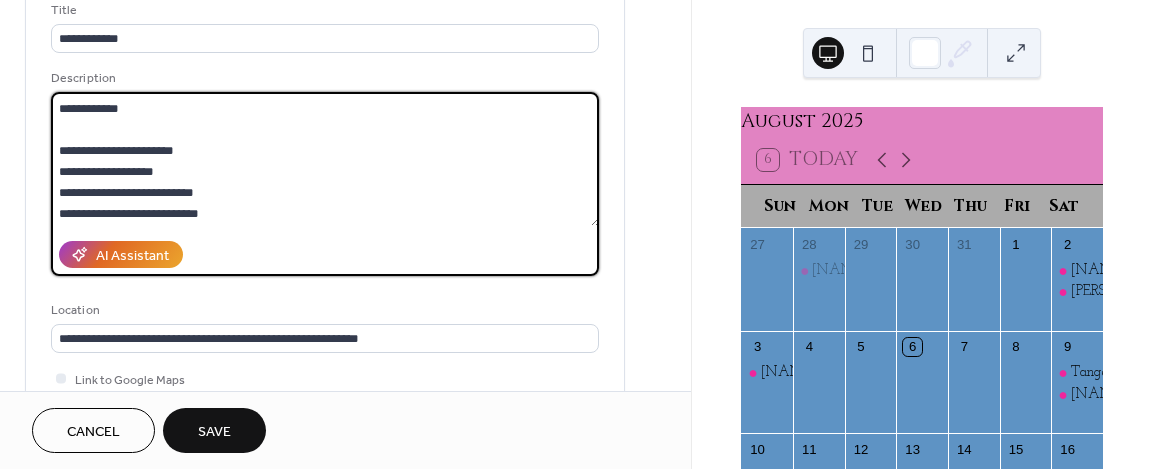 drag, startPoint x: 249, startPoint y: 168, endPoint x: 208, endPoint y: 162, distance: 41.4367 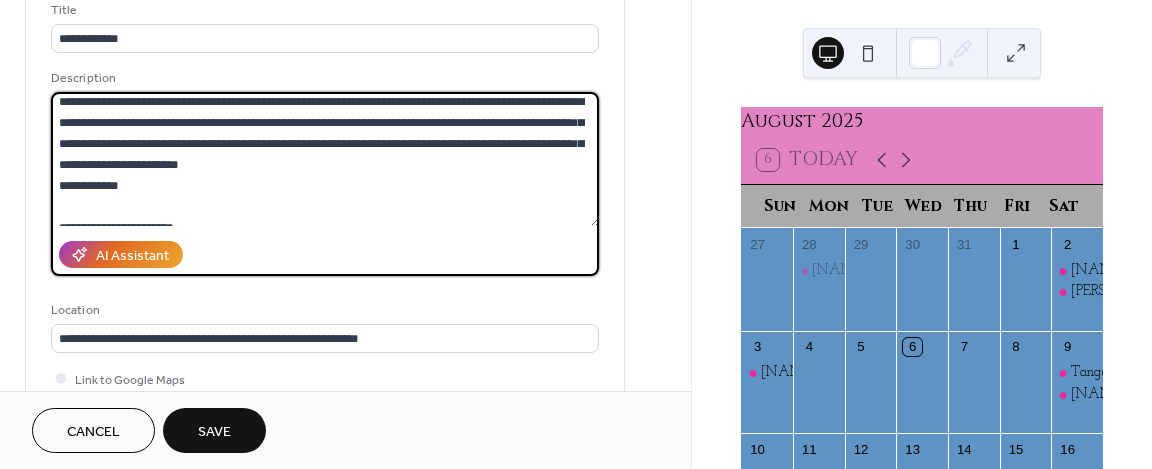 scroll, scrollTop: 0, scrollLeft: 0, axis: both 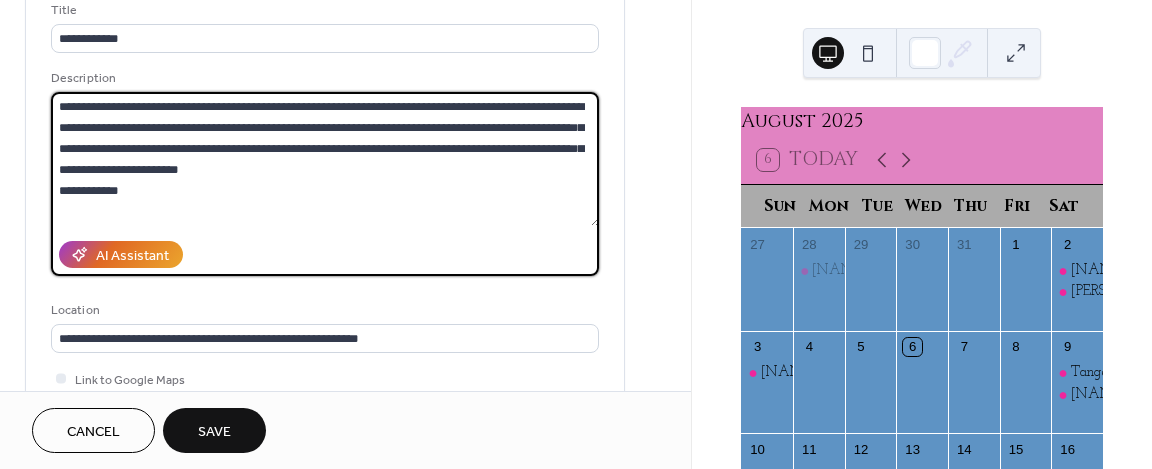 drag, startPoint x: 262, startPoint y: 160, endPoint x: 50, endPoint y: 193, distance: 214.55302 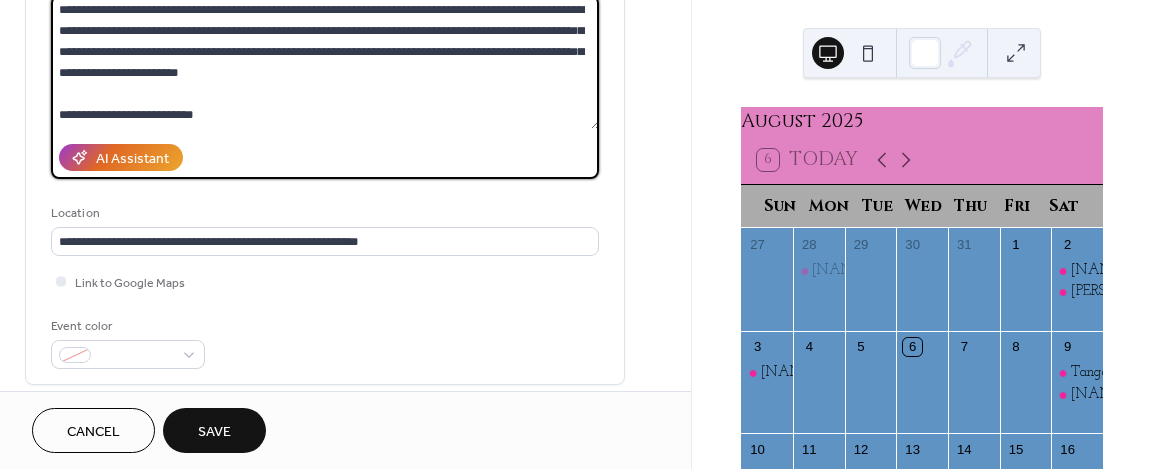 scroll, scrollTop: 222, scrollLeft: 0, axis: vertical 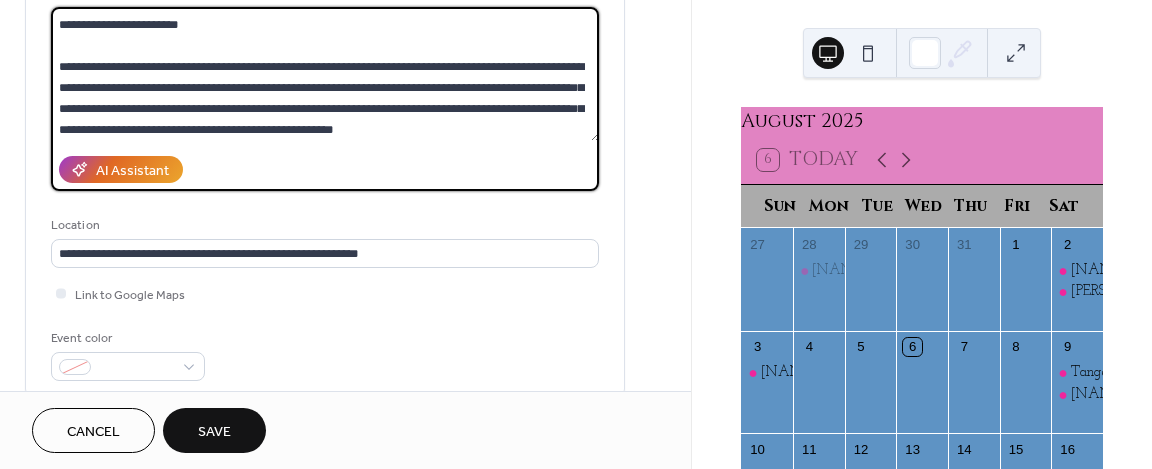 click on "**********" at bounding box center [325, 74] 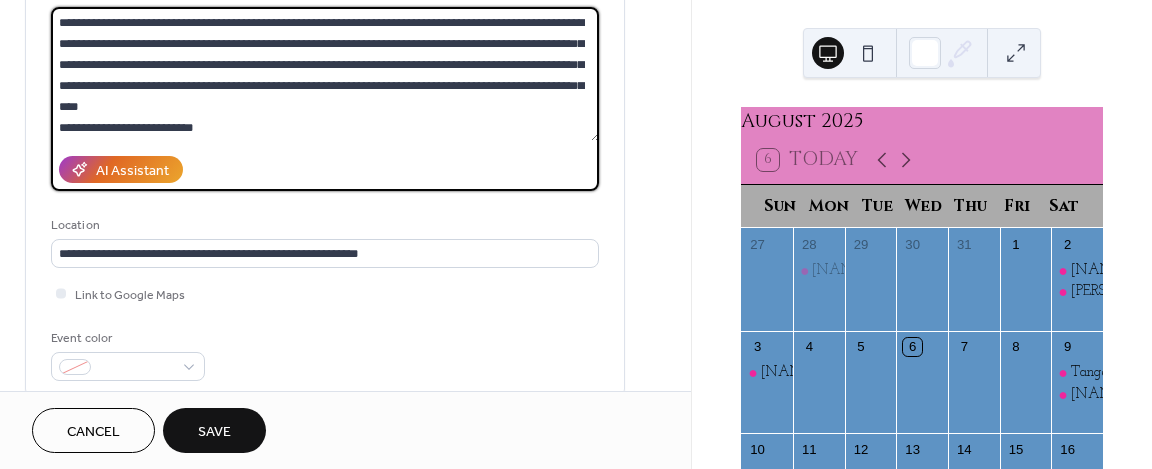 scroll, scrollTop: 104, scrollLeft: 0, axis: vertical 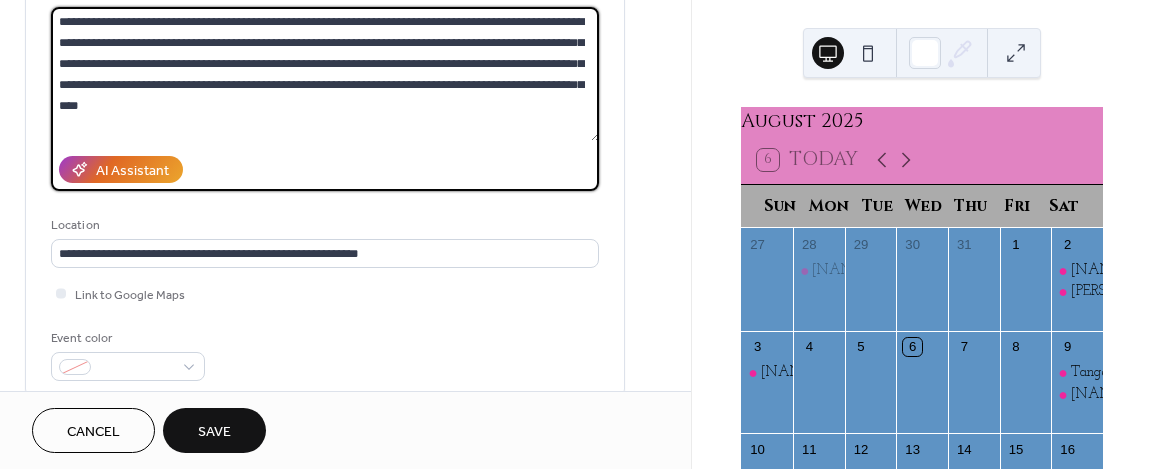 click on "**********" at bounding box center (325, 74) 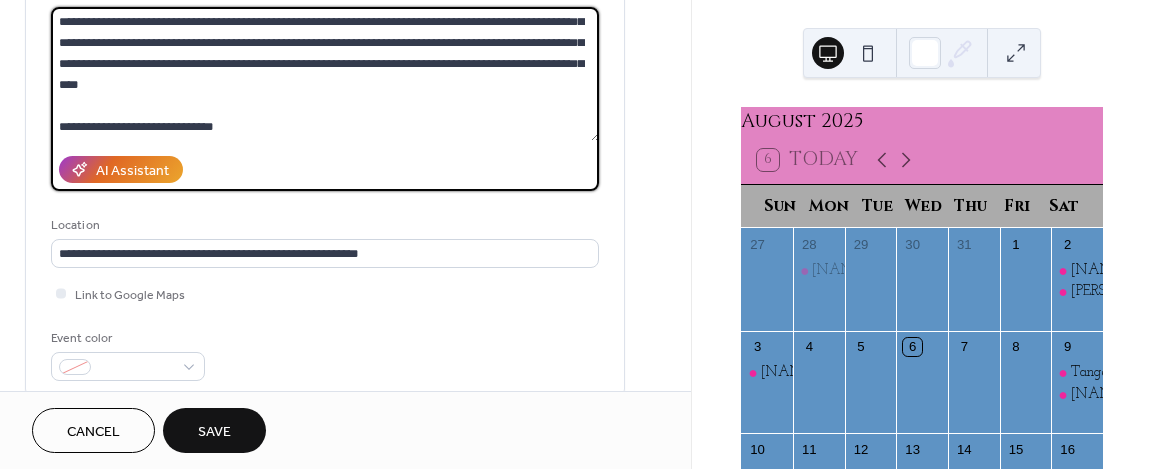 scroll, scrollTop: 144, scrollLeft: 0, axis: vertical 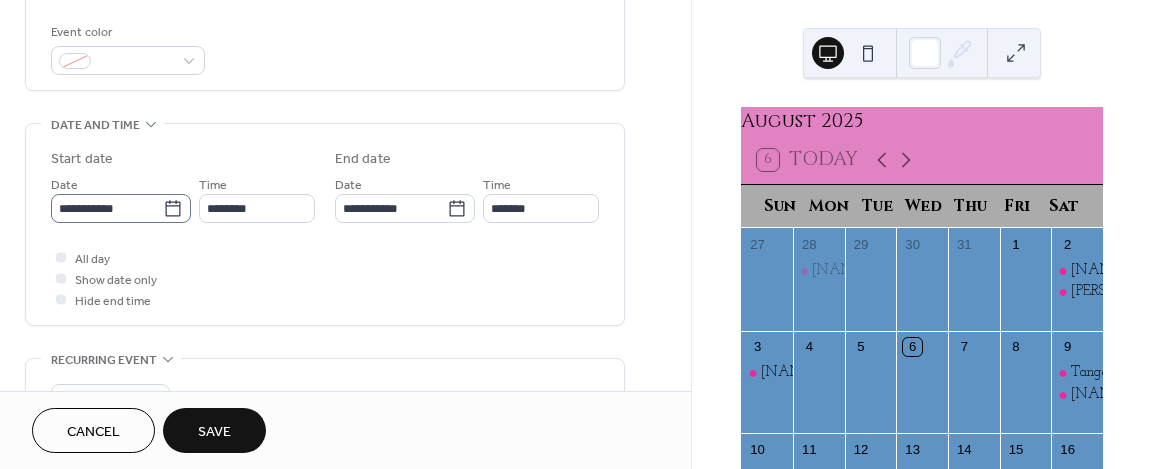 type on "**********" 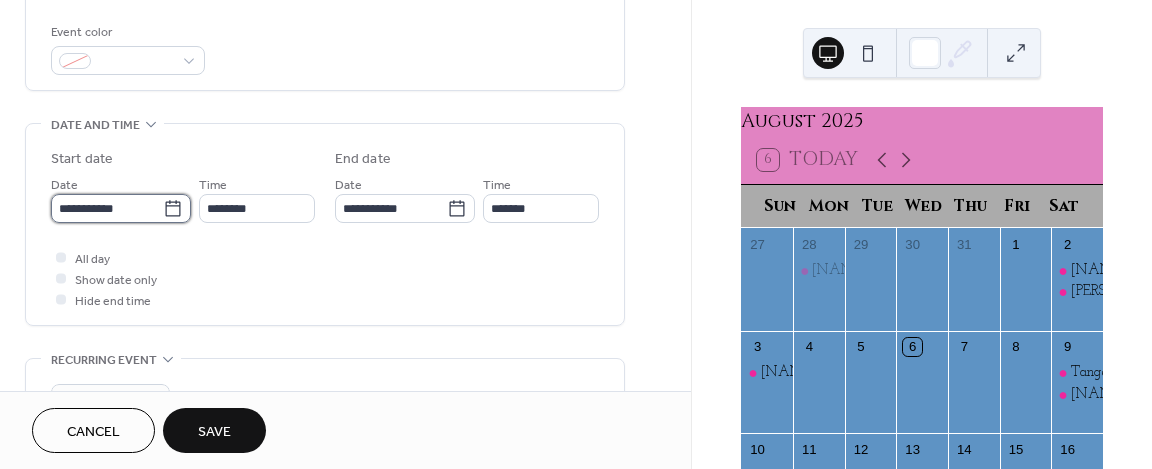 click on "**********" at bounding box center [107, 208] 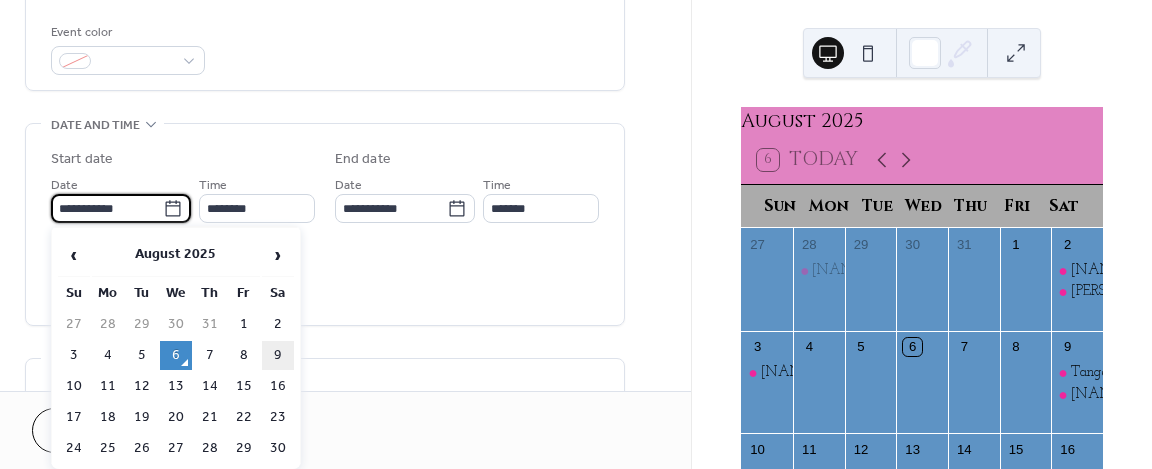 click on "9" at bounding box center [278, 355] 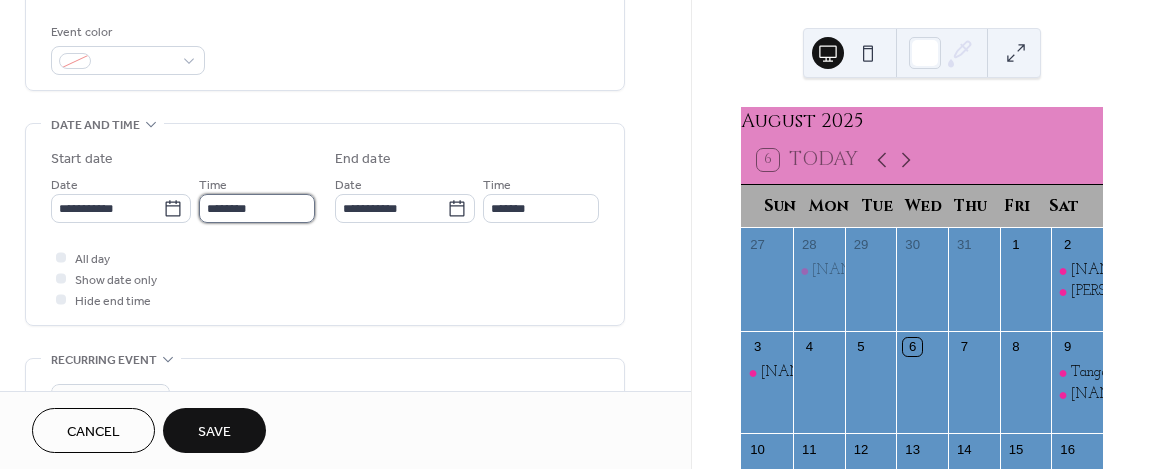 click on "********" at bounding box center (257, 208) 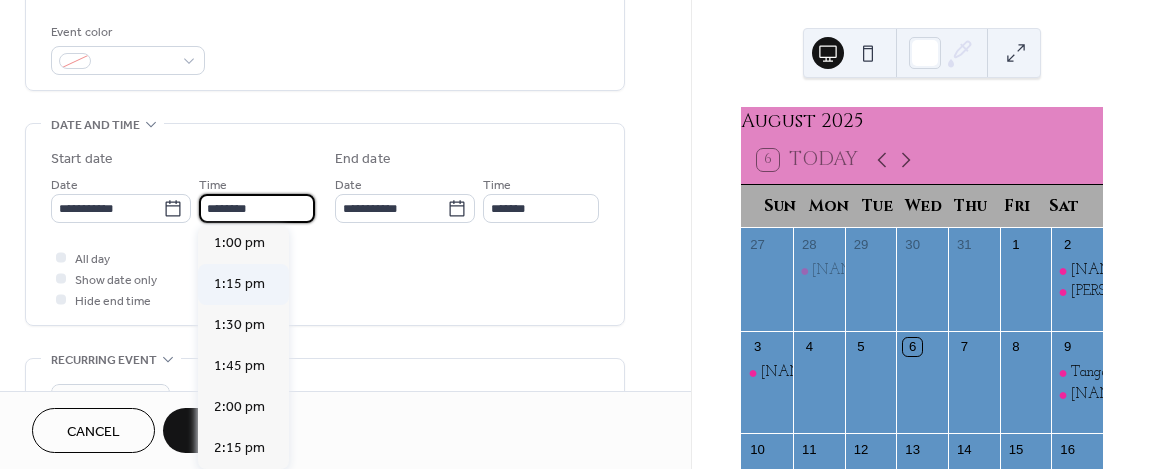 scroll, scrollTop: 2144, scrollLeft: 0, axis: vertical 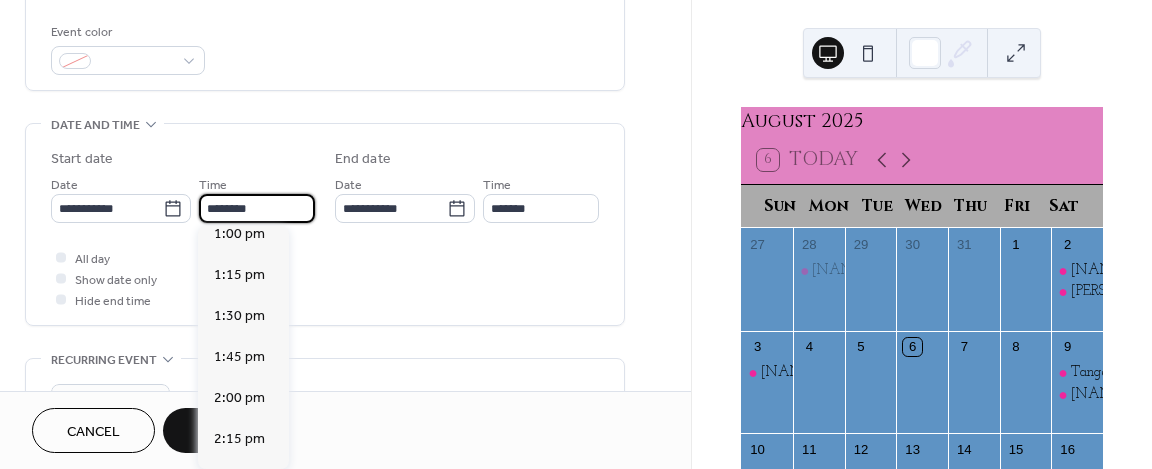 click on "********" at bounding box center (257, 208) 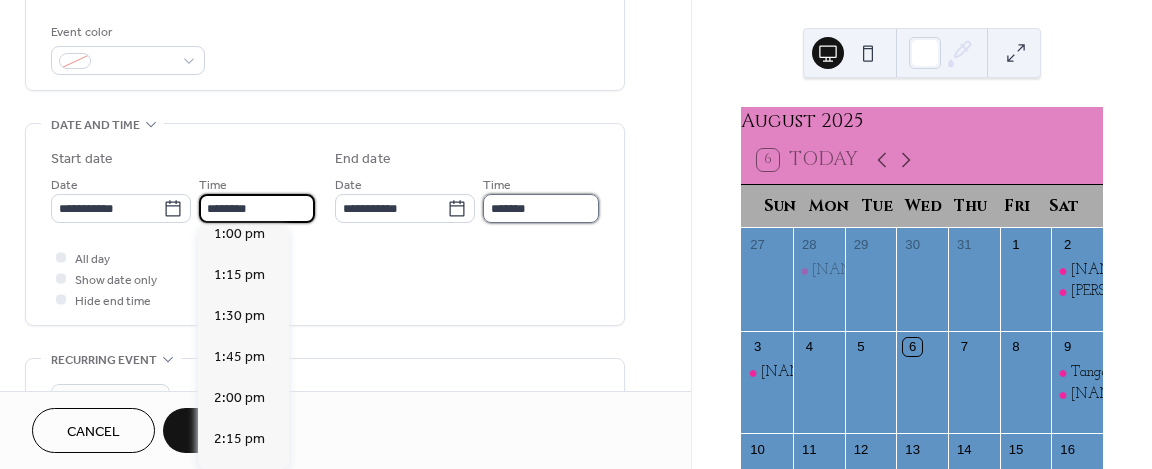 click on "*******" at bounding box center [541, 208] 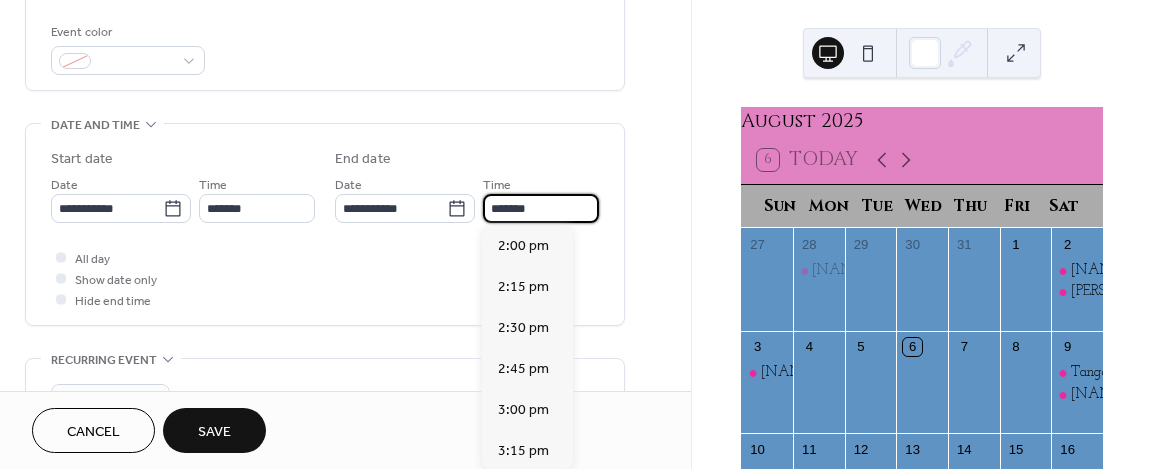 click on "**********" at bounding box center [345, 192] 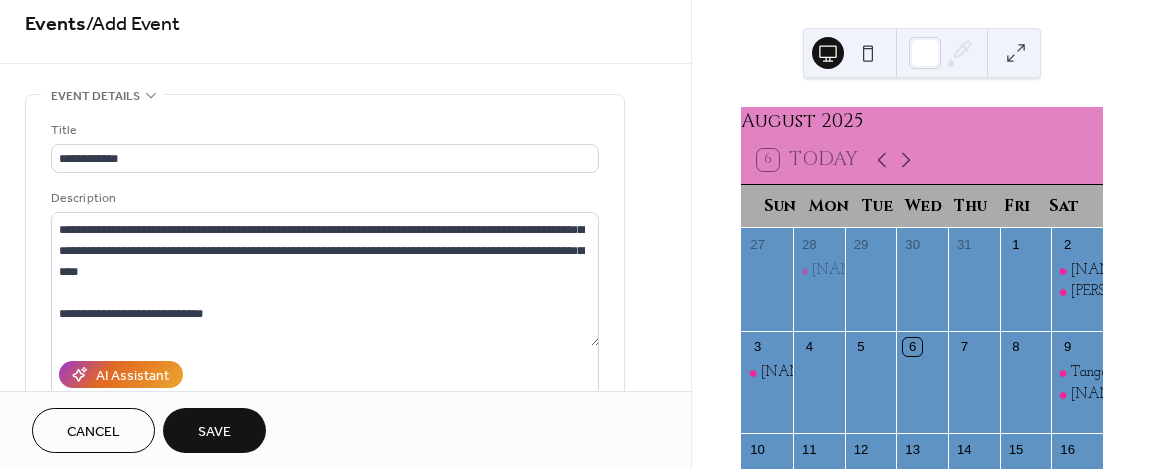 scroll, scrollTop: 0, scrollLeft: 0, axis: both 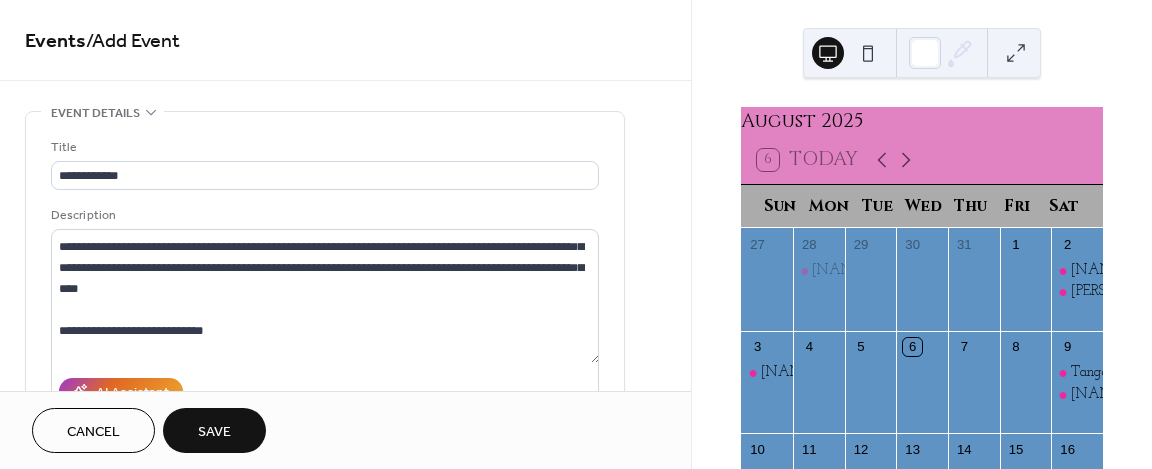 click on "Save" at bounding box center [214, 432] 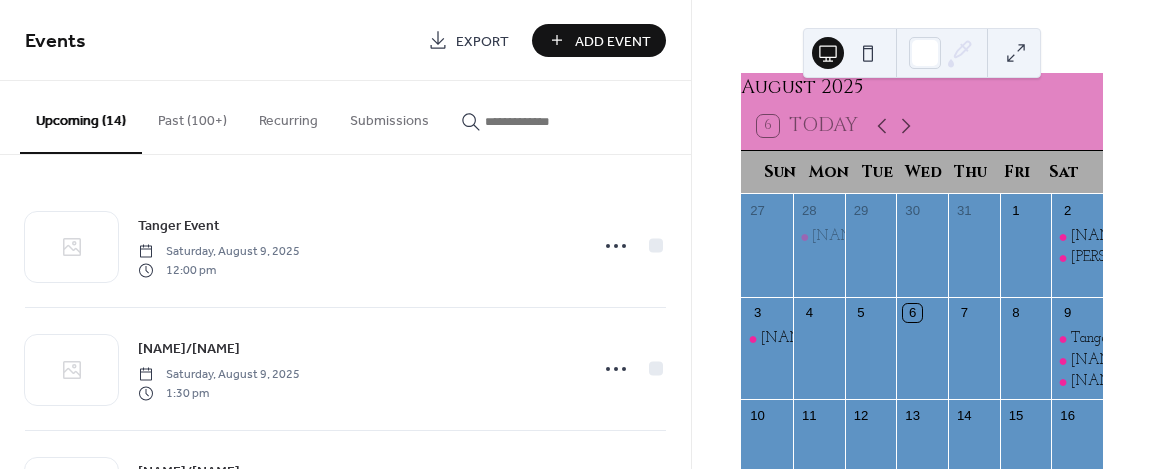 scroll, scrollTop: 46, scrollLeft: 0, axis: vertical 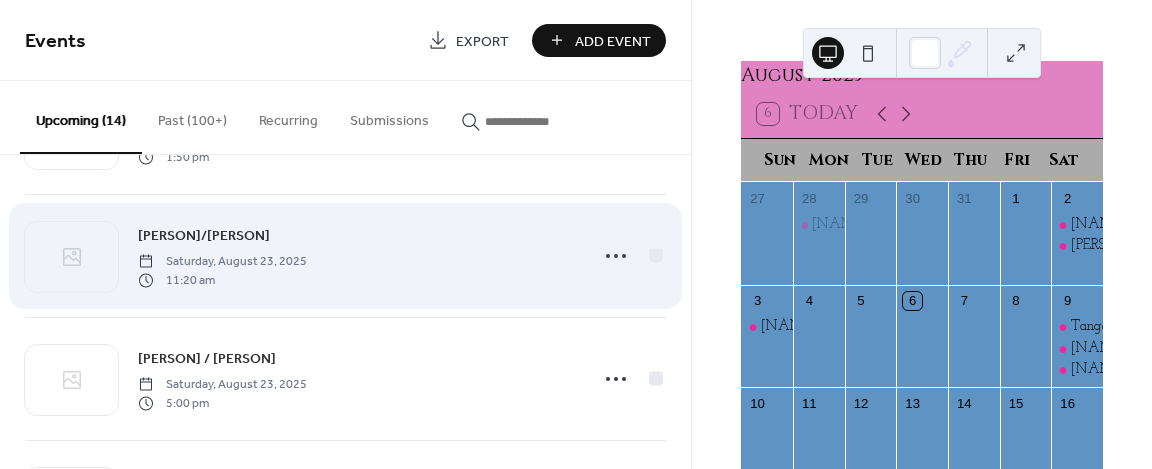 click on "Anna/Cinderella" at bounding box center [204, 236] 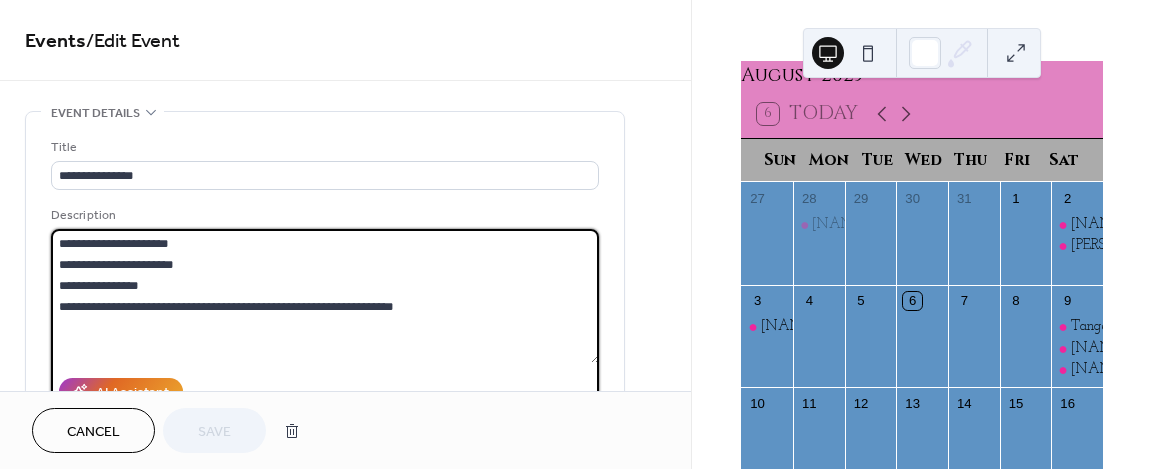 drag, startPoint x: 436, startPoint y: 294, endPoint x: 433, endPoint y: 277, distance: 17.262676 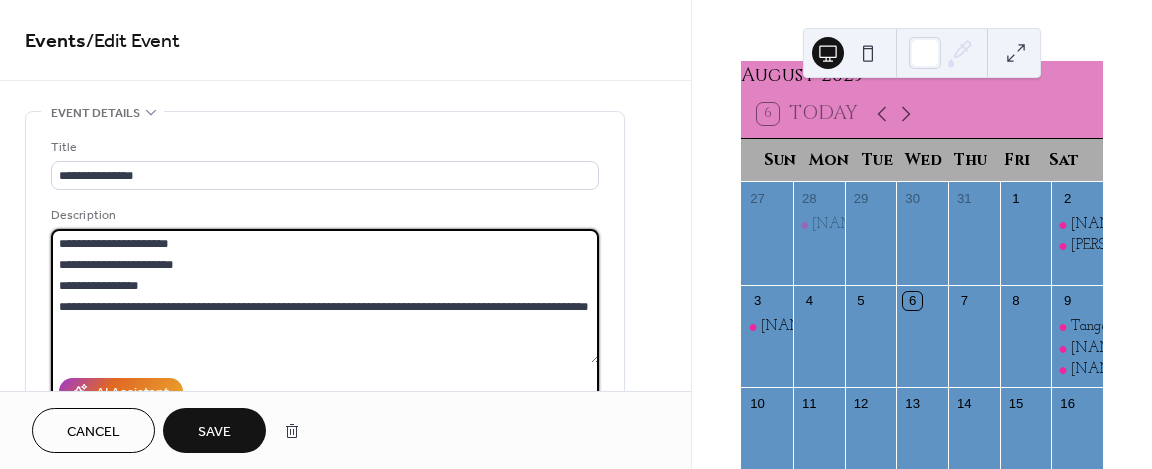 type on "**********" 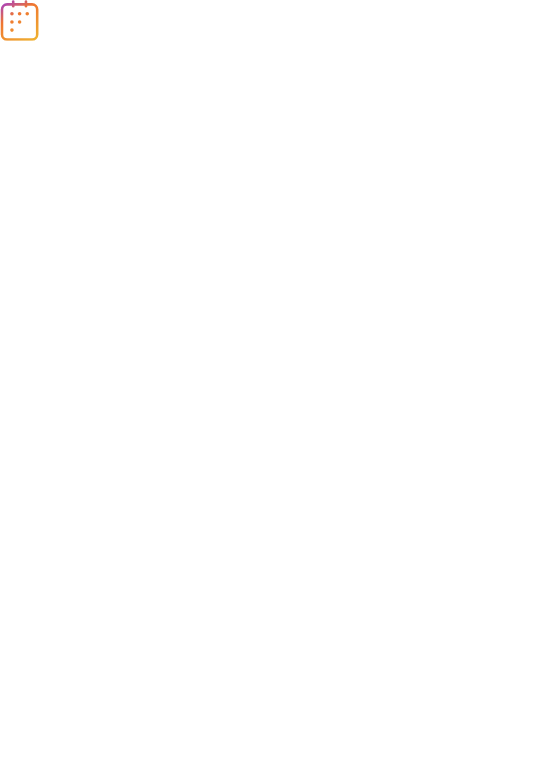 scroll, scrollTop: 0, scrollLeft: 0, axis: both 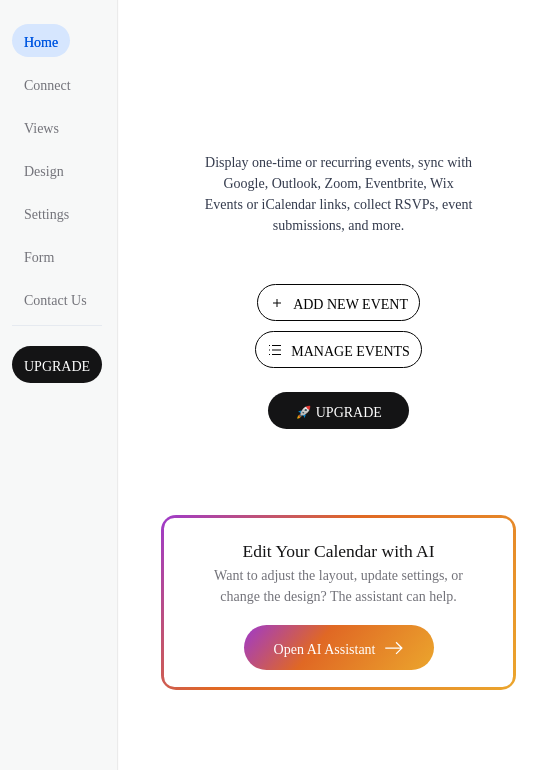 click on "Add New Event" at bounding box center [350, 304] 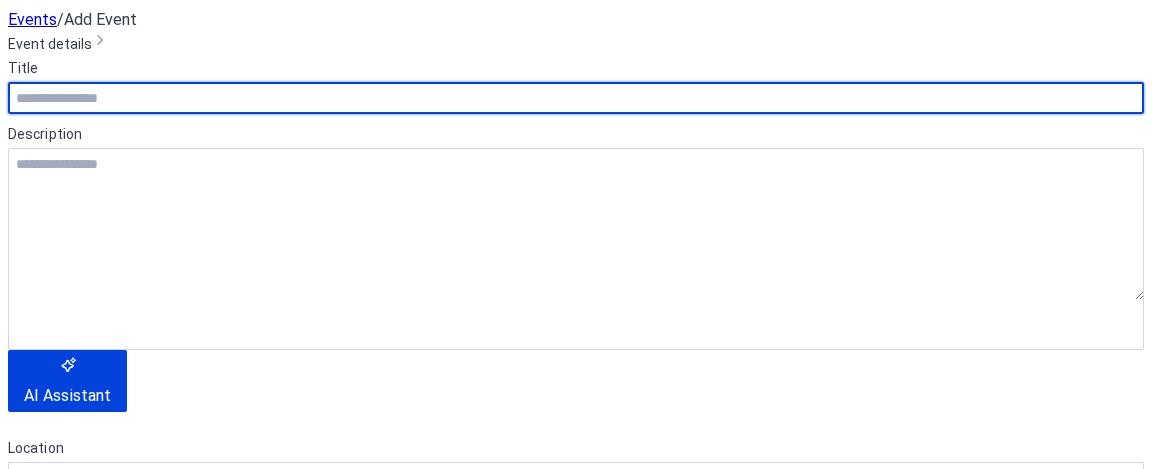 scroll, scrollTop: 0, scrollLeft: 0, axis: both 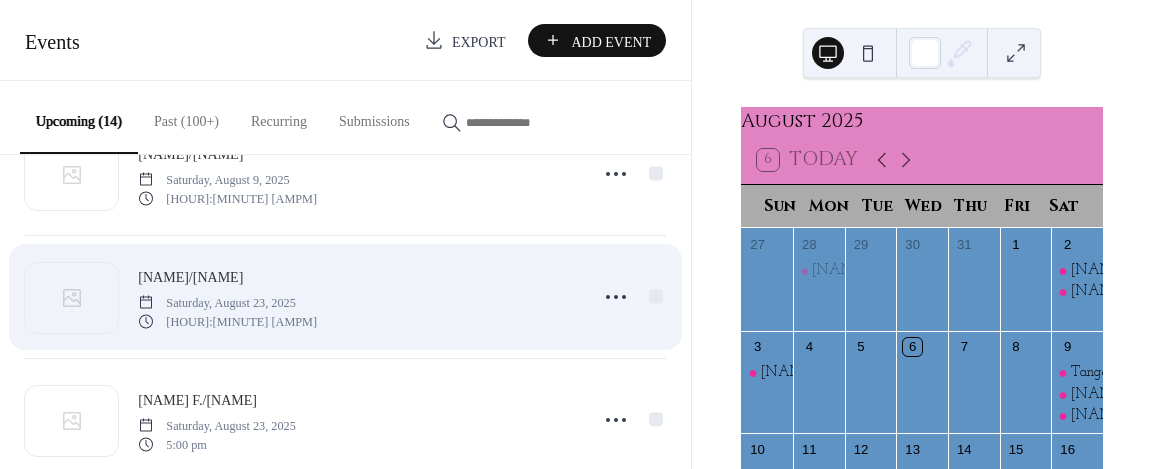 click on "Anna/Cinderella" at bounding box center [190, 277] 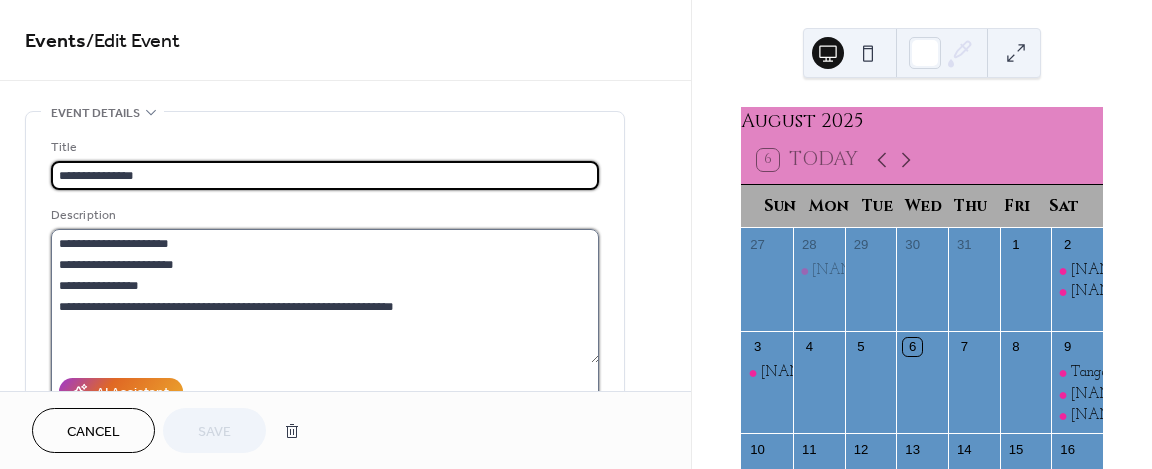click on "**********" at bounding box center [325, 296] 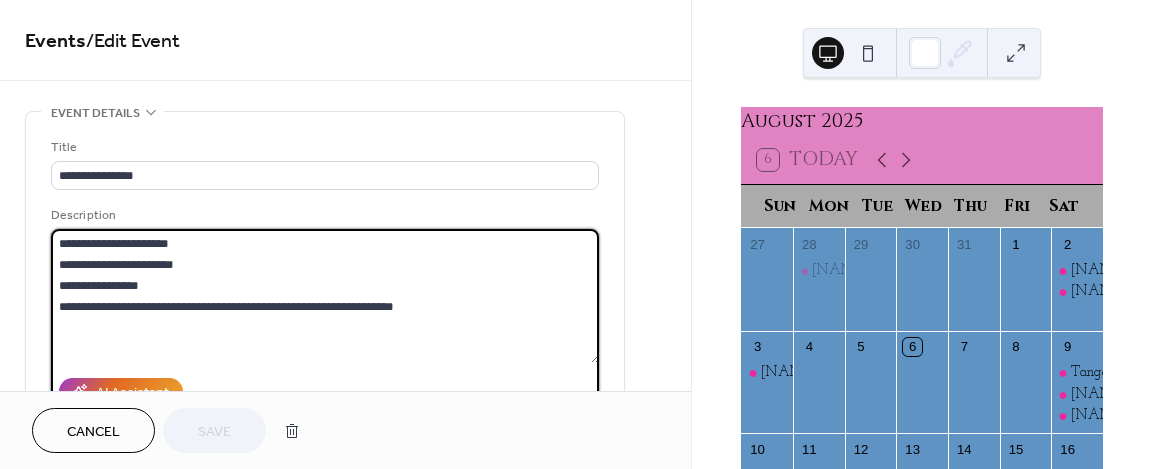 click on "**********" at bounding box center (325, 296) 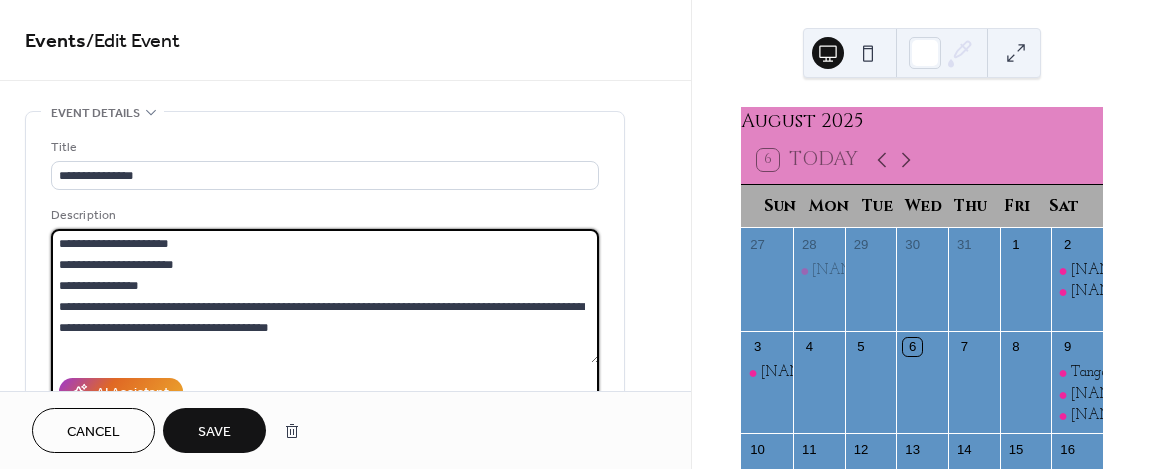 type on "**********" 